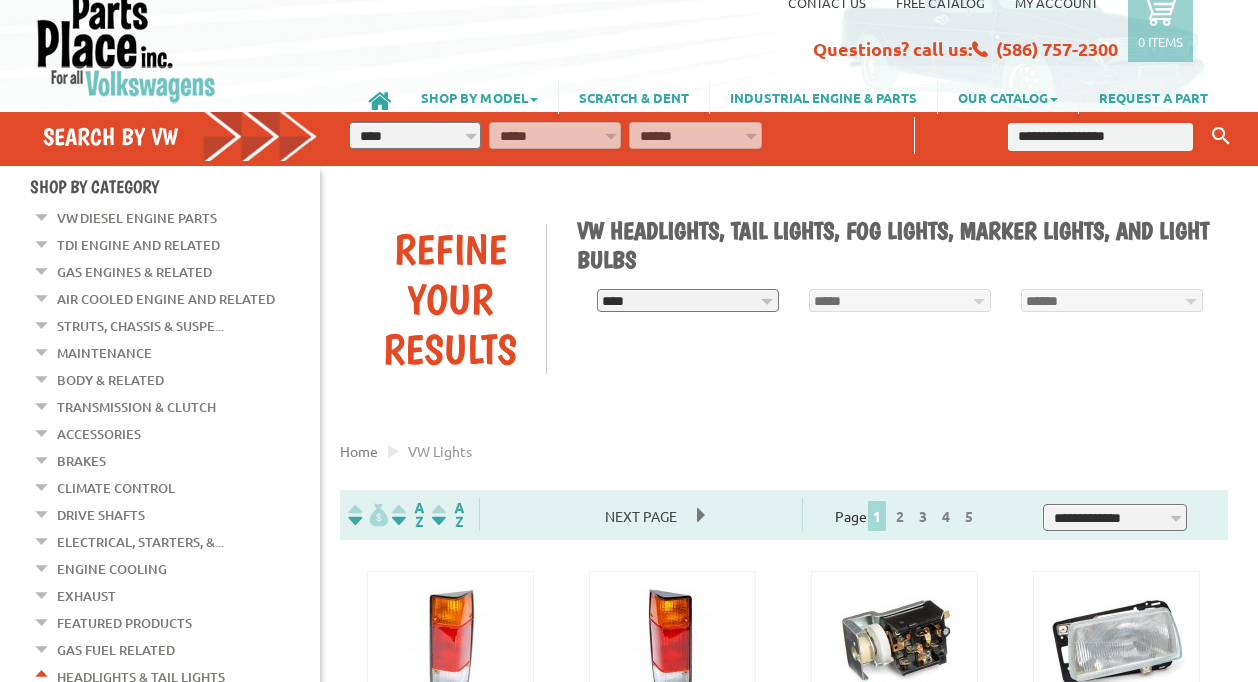 scroll, scrollTop: 0, scrollLeft: 0, axis: both 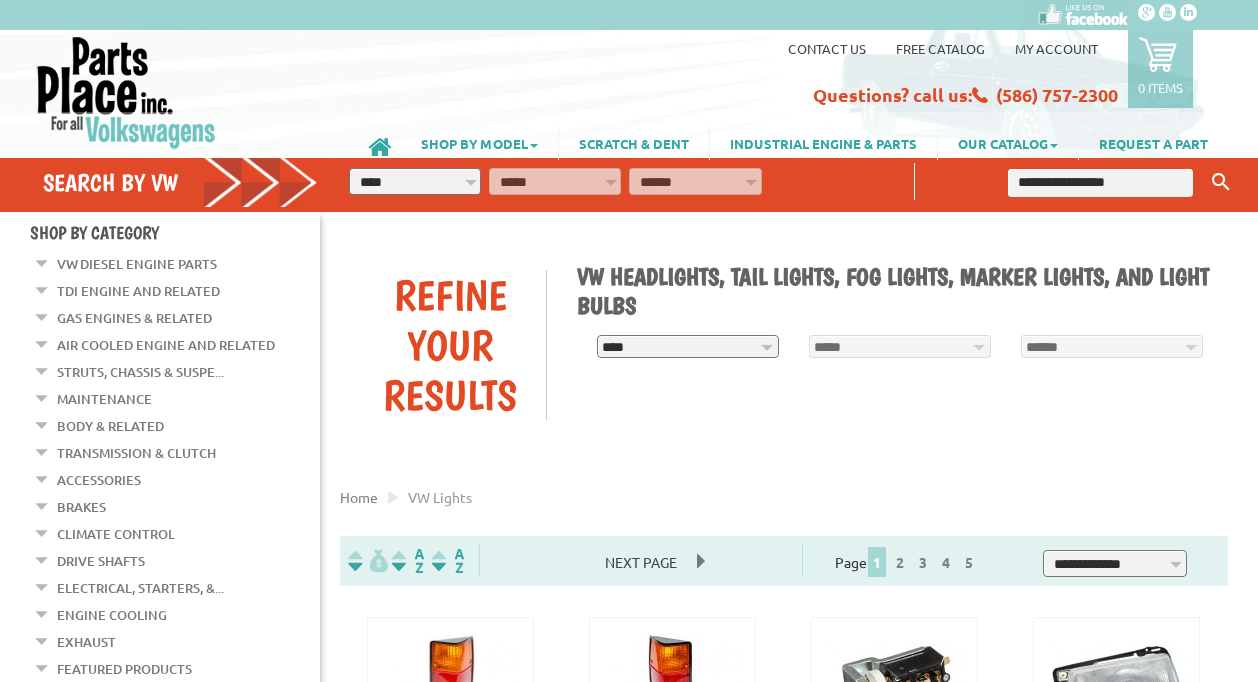 click on "**********" at bounding box center [415, 181] 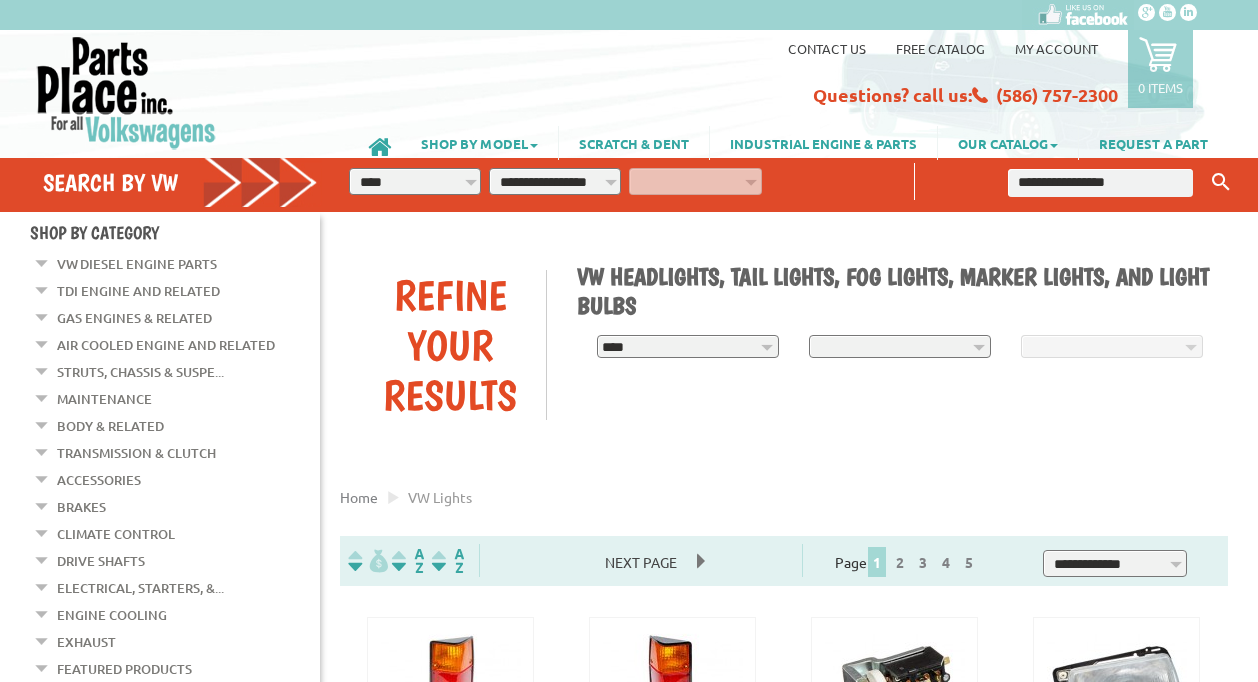 click on "**********" at bounding box center [555, 181] 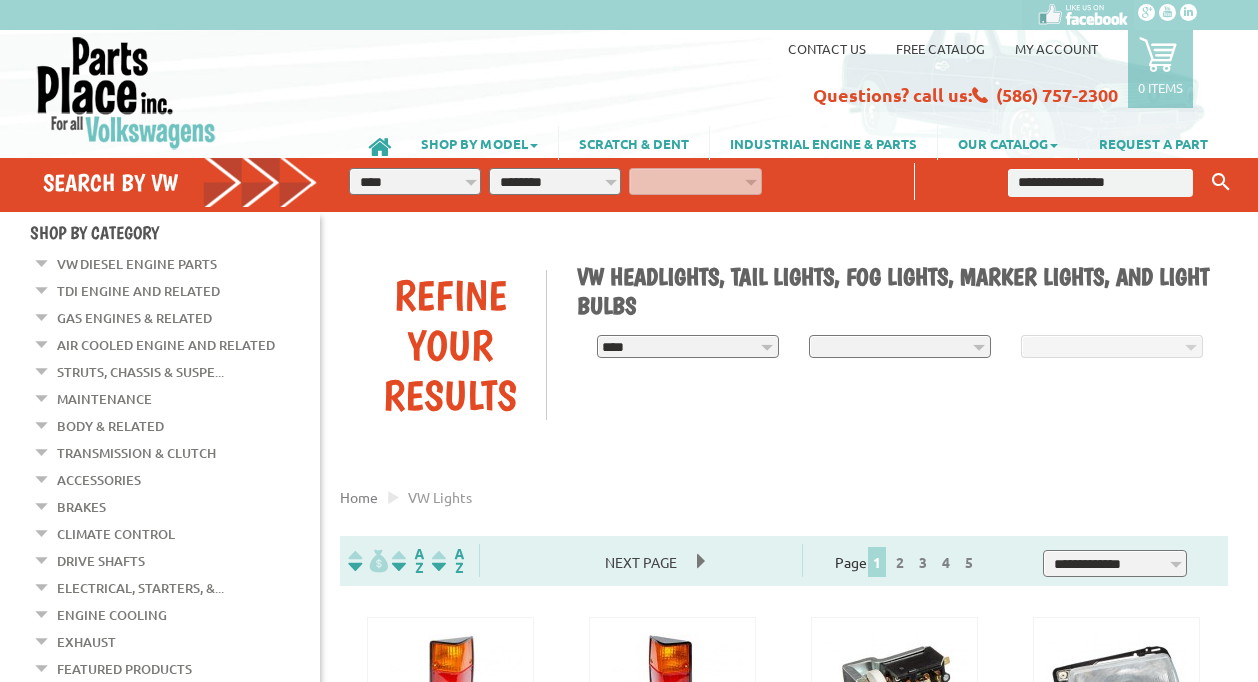 click on "**********" at bounding box center (555, 181) 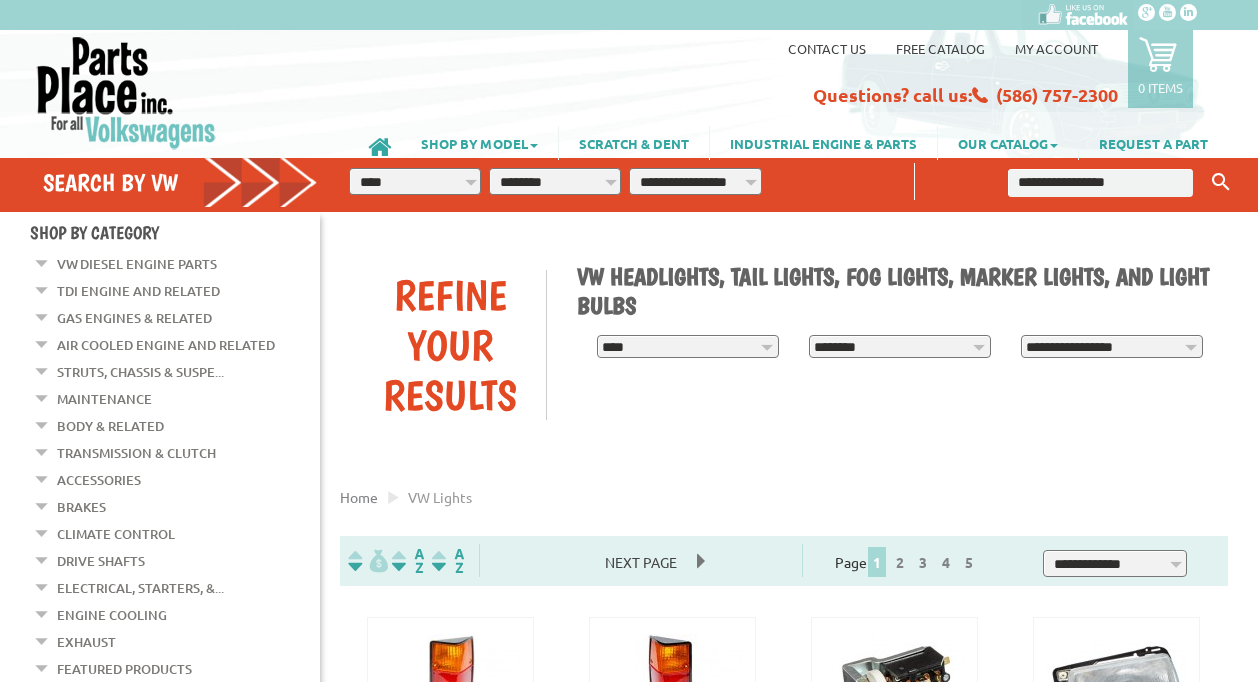 click on "**********" at bounding box center [695, 181] 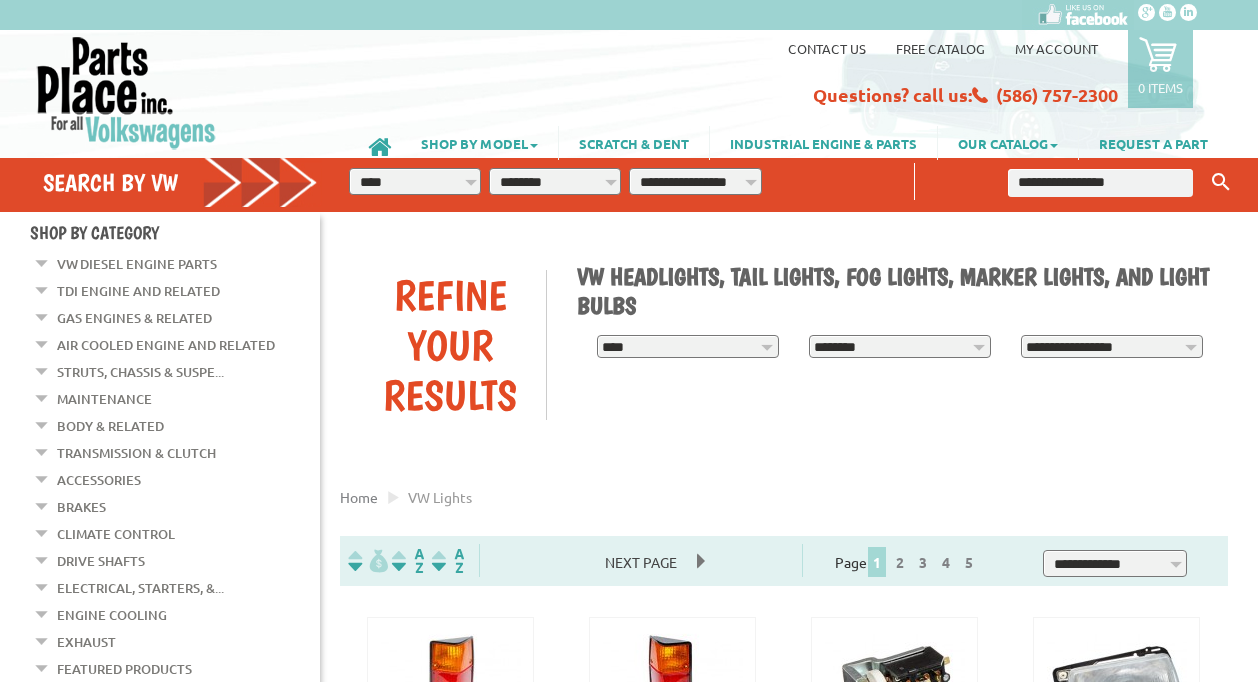 select on "*********" 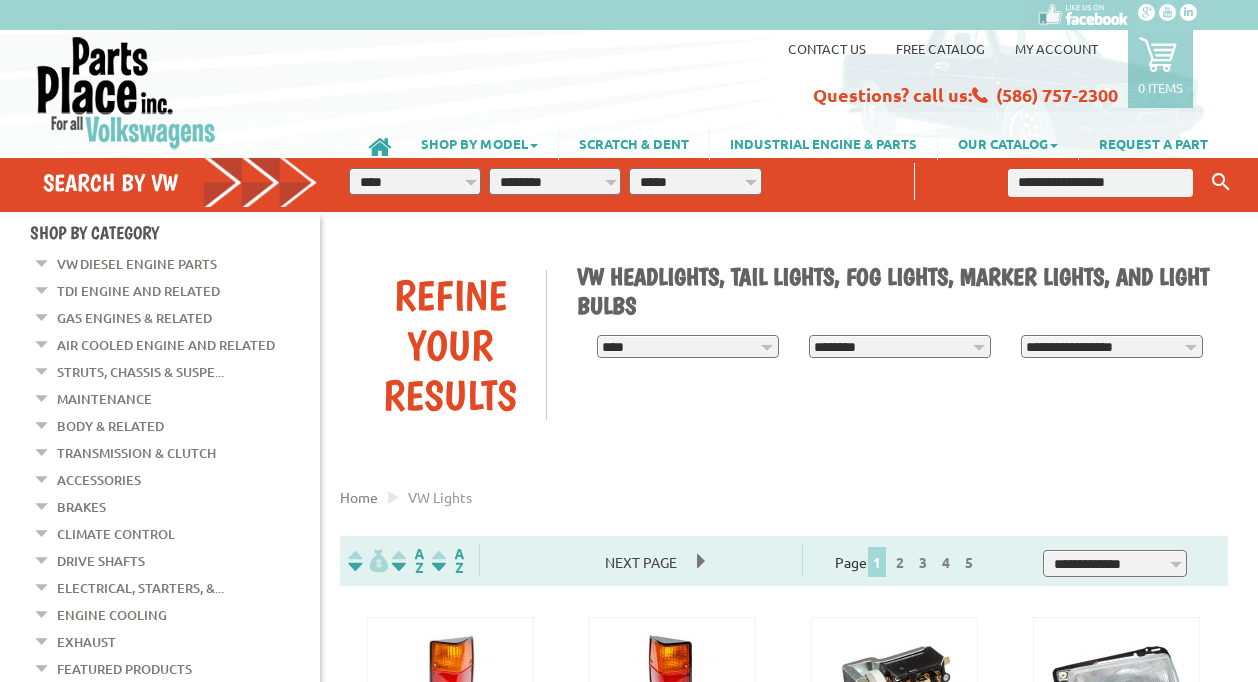 click on "**********" at bounding box center (695, 181) 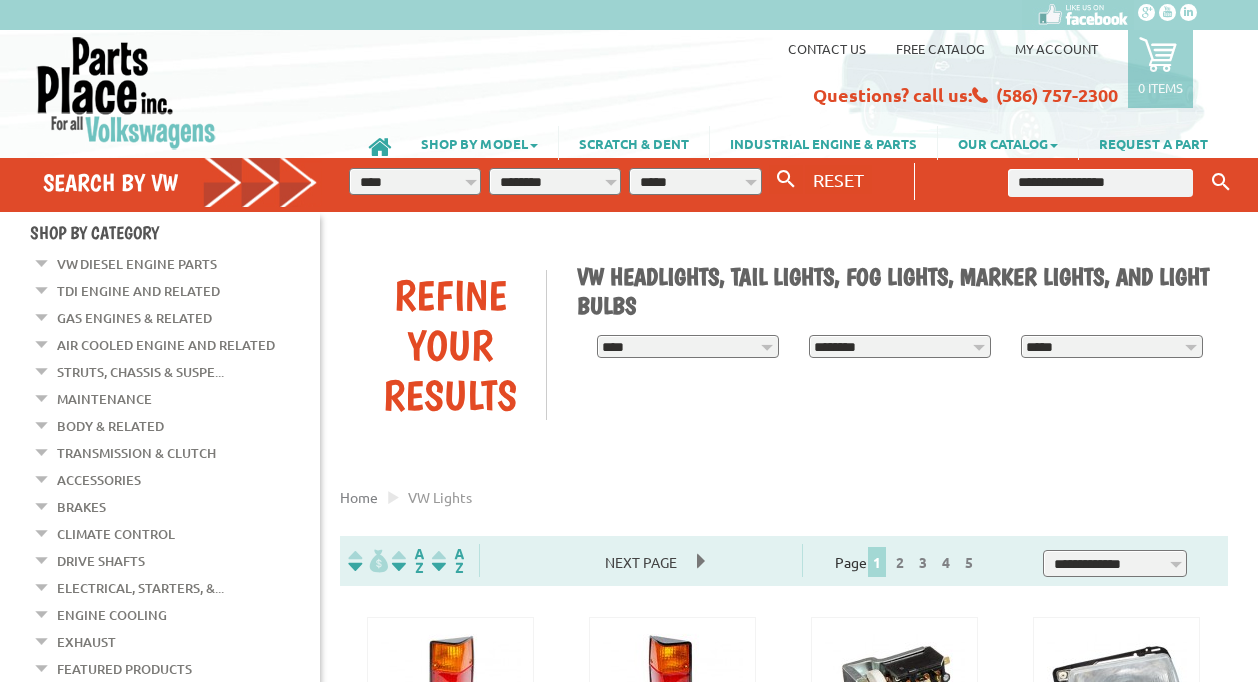 click at bounding box center [1100, 183] 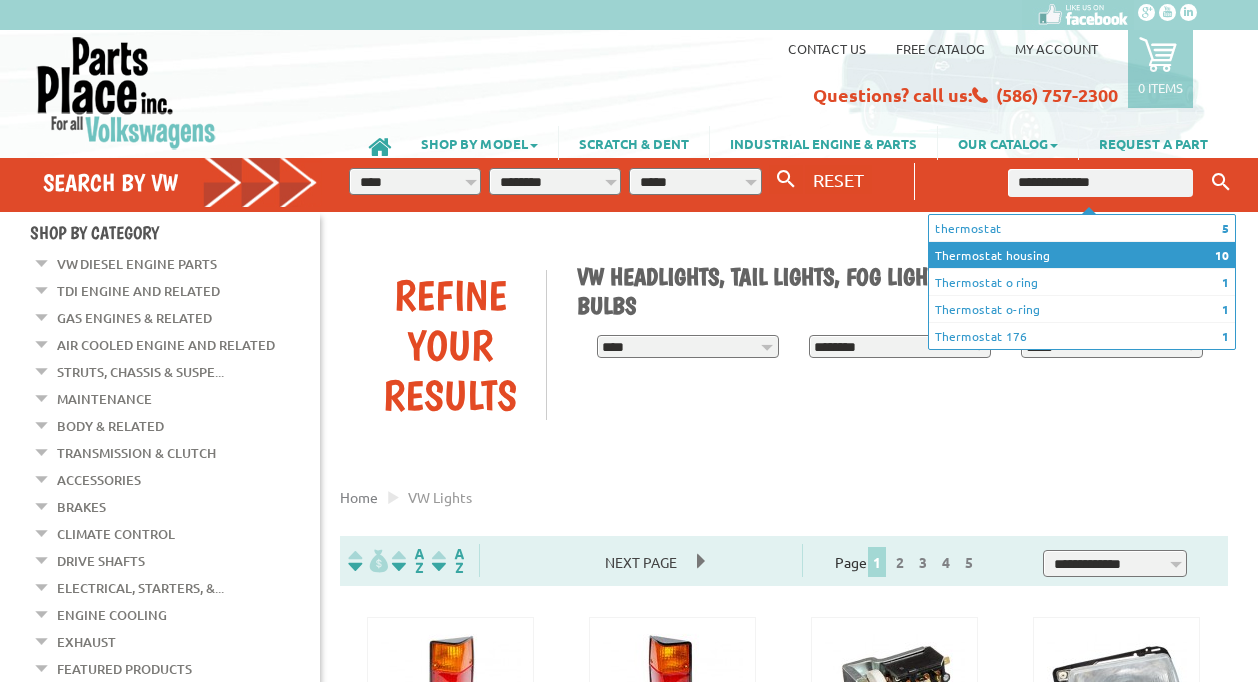type on "**********" 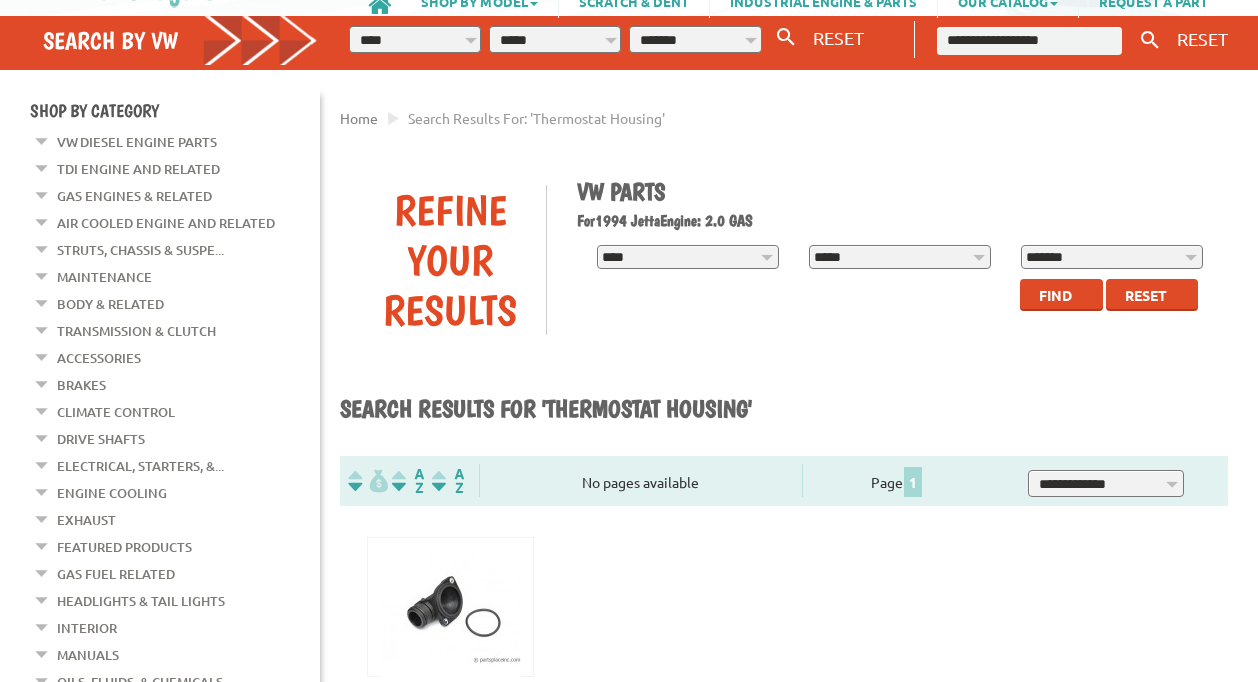 scroll, scrollTop: 100, scrollLeft: 0, axis: vertical 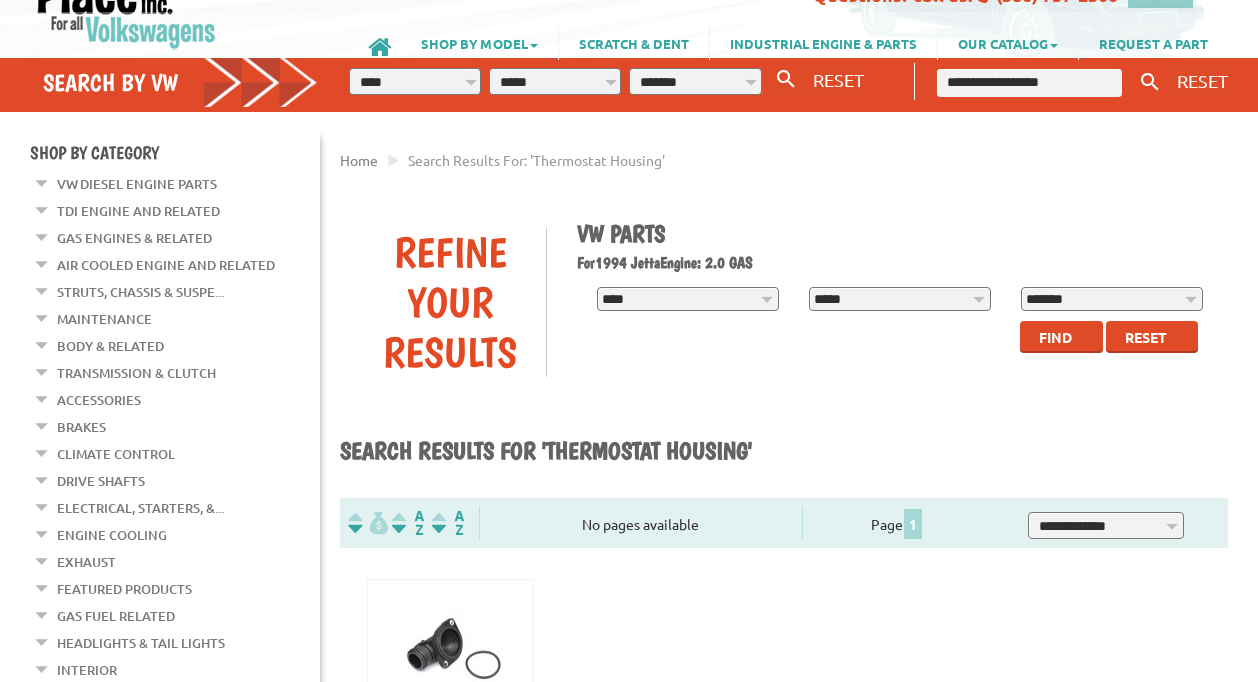 click on "Gas Engines & Related" at bounding box center [134, 238] 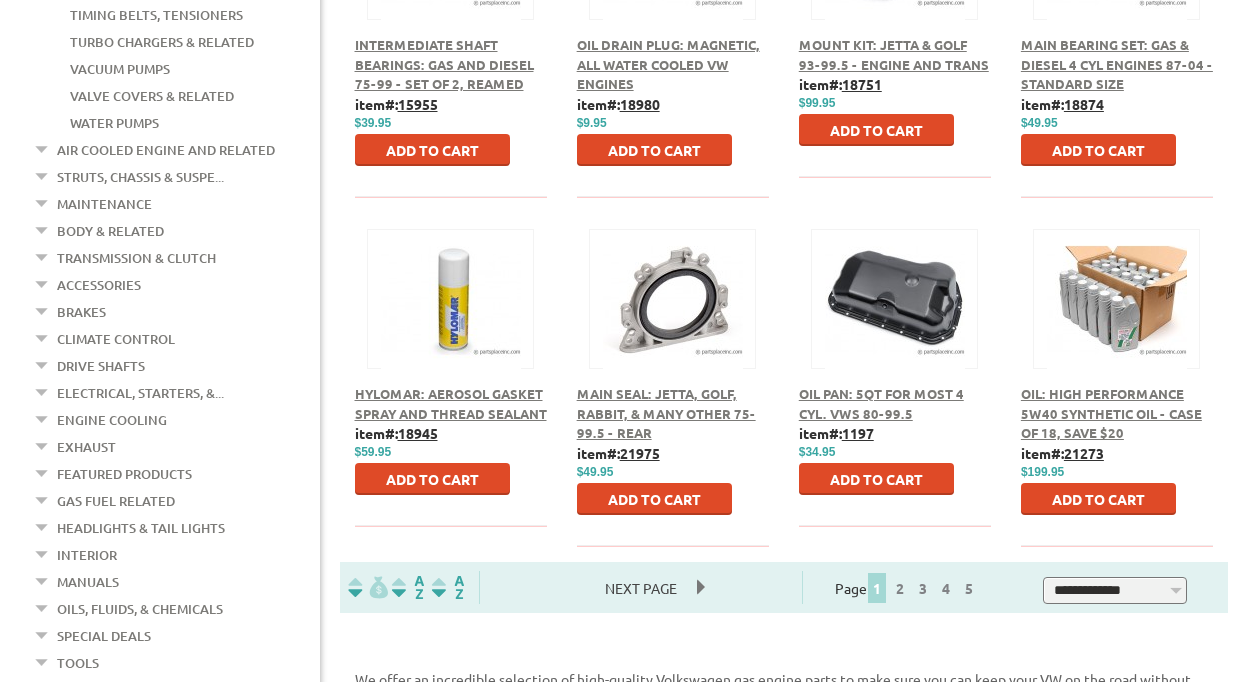 scroll, scrollTop: 1400, scrollLeft: 0, axis: vertical 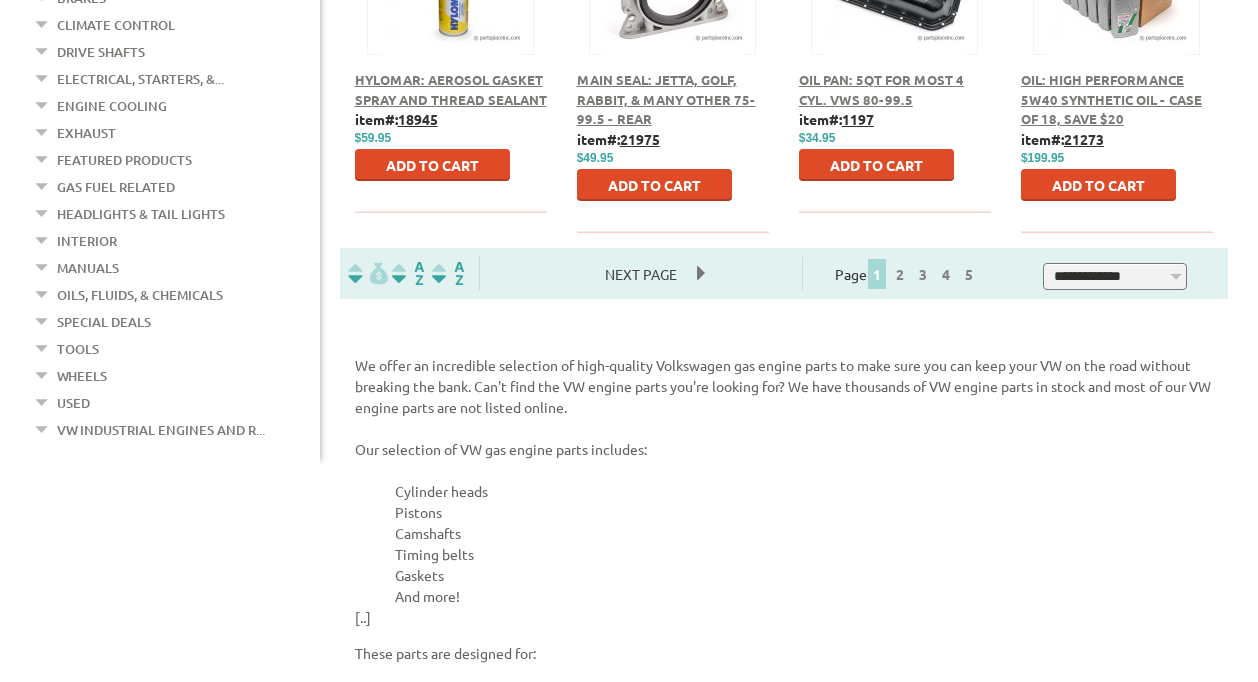 click on "Next Page" at bounding box center [641, 274] 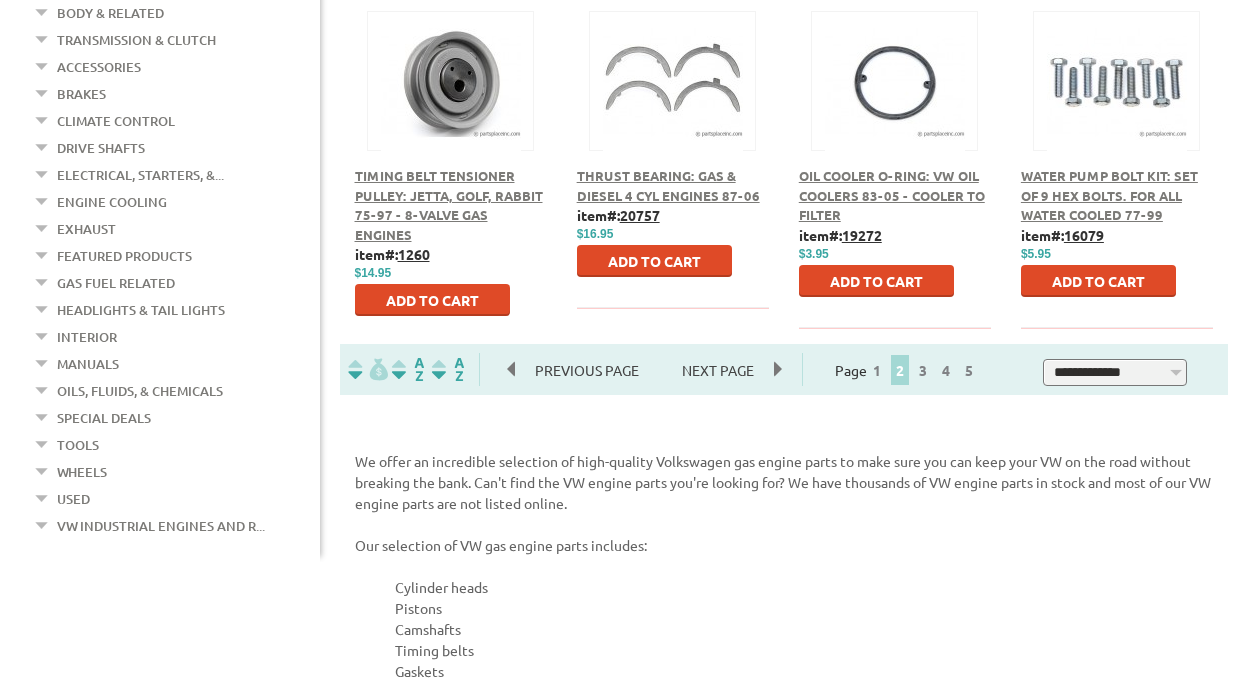 scroll, scrollTop: 1300, scrollLeft: 0, axis: vertical 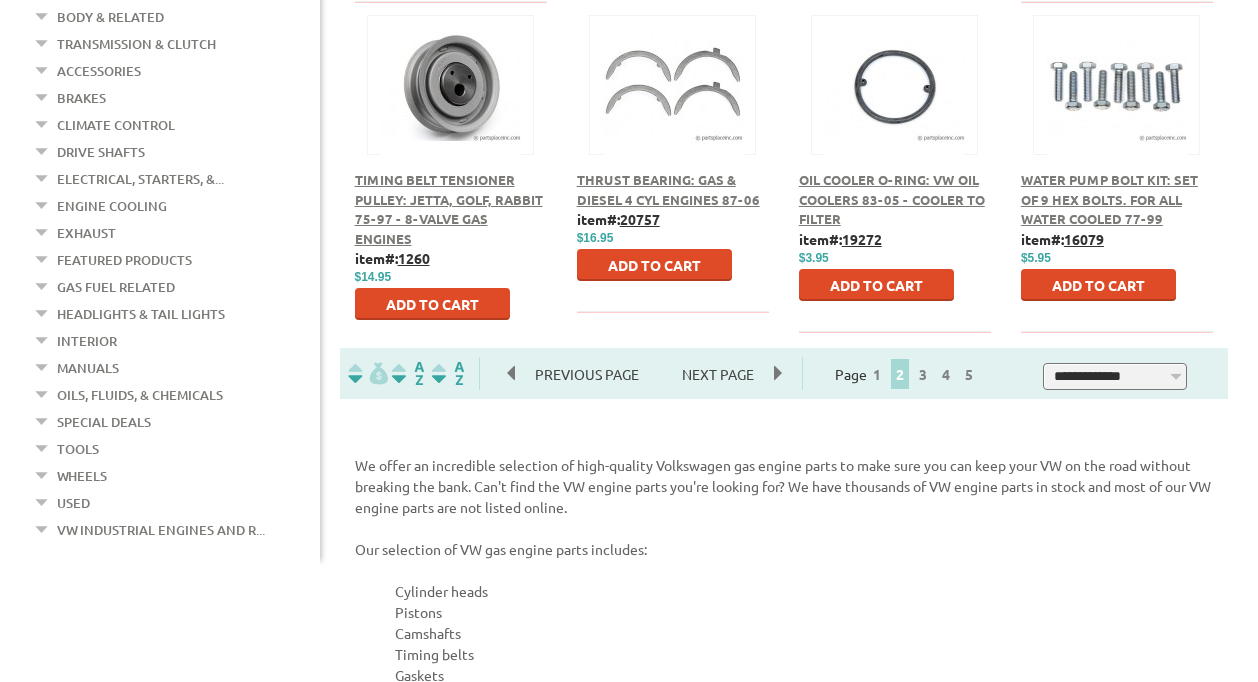 click on "Next Page" at bounding box center (718, 374) 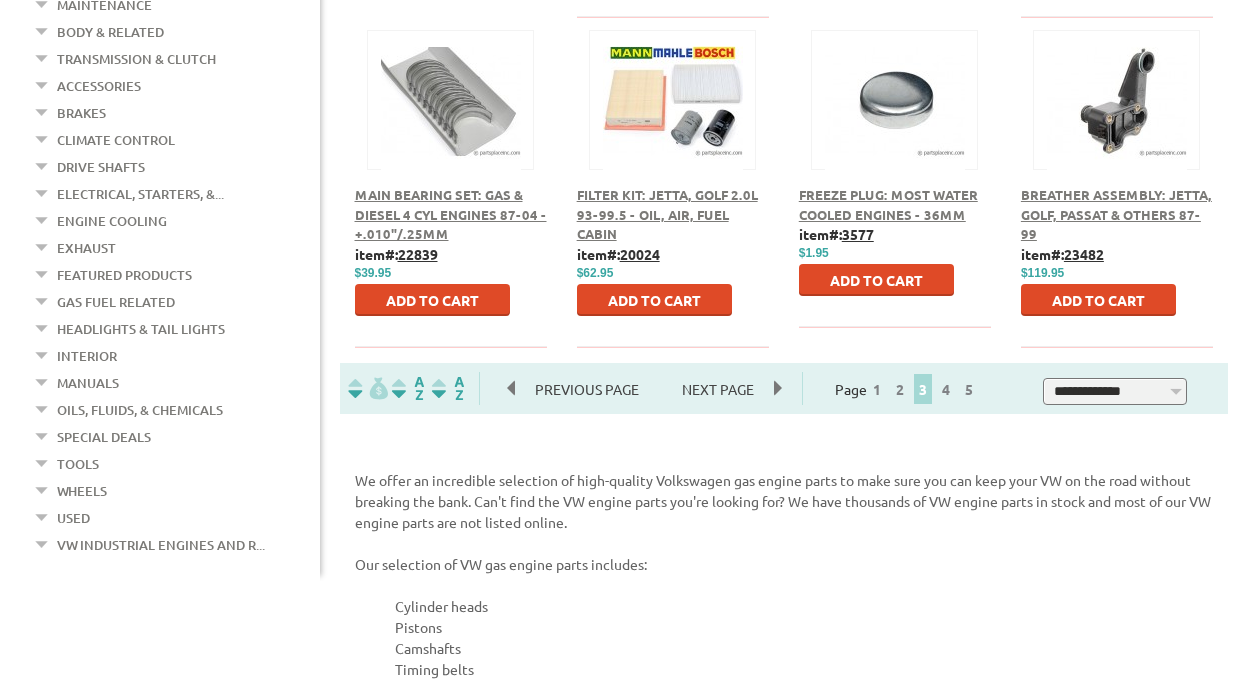 scroll, scrollTop: 1300, scrollLeft: 0, axis: vertical 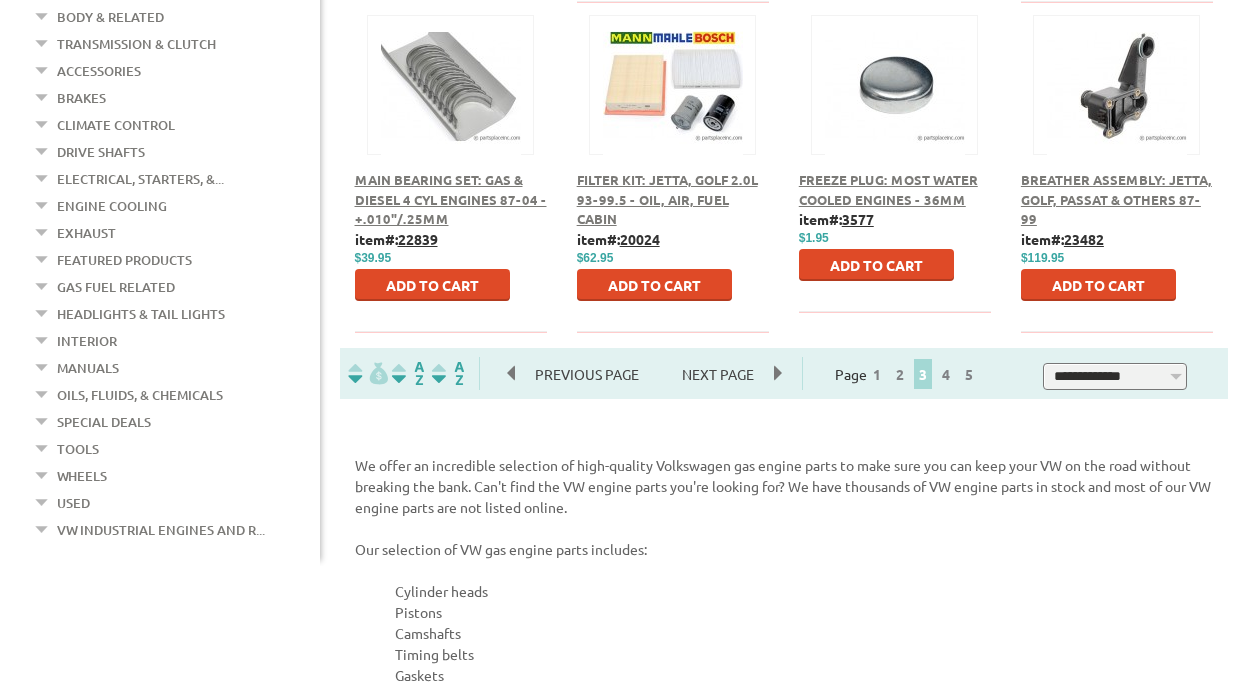 click on "Next Page" at bounding box center [718, 374] 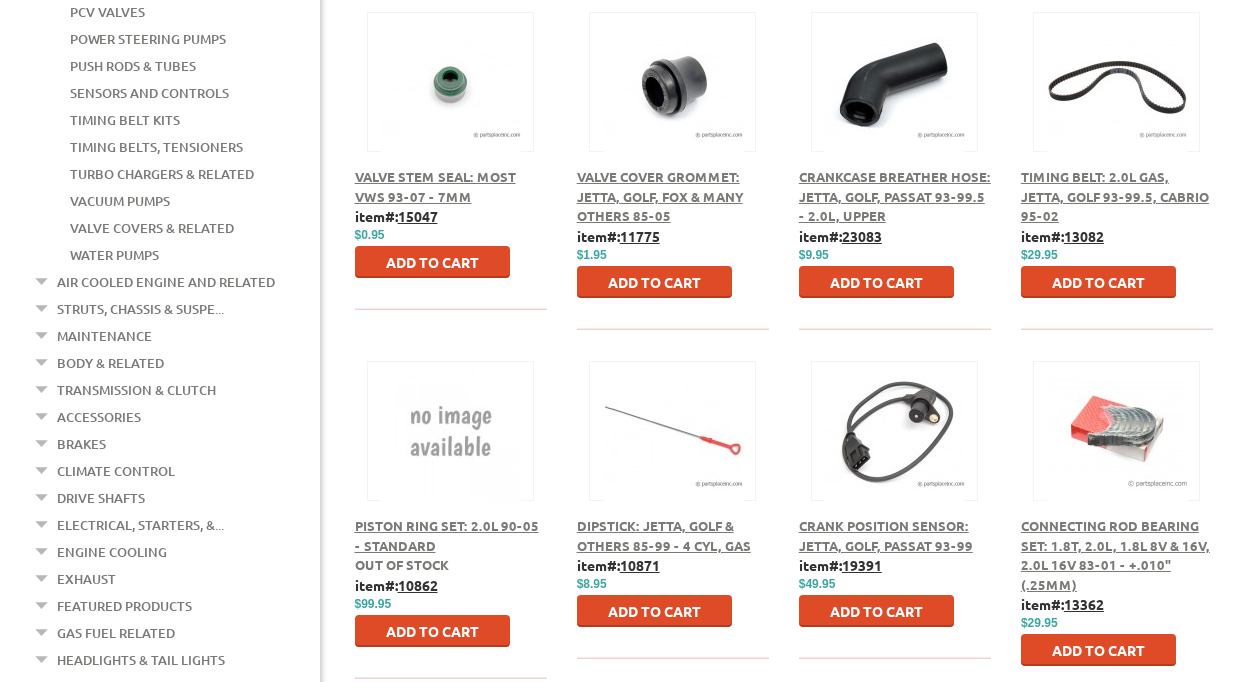 scroll, scrollTop: 1000, scrollLeft: 0, axis: vertical 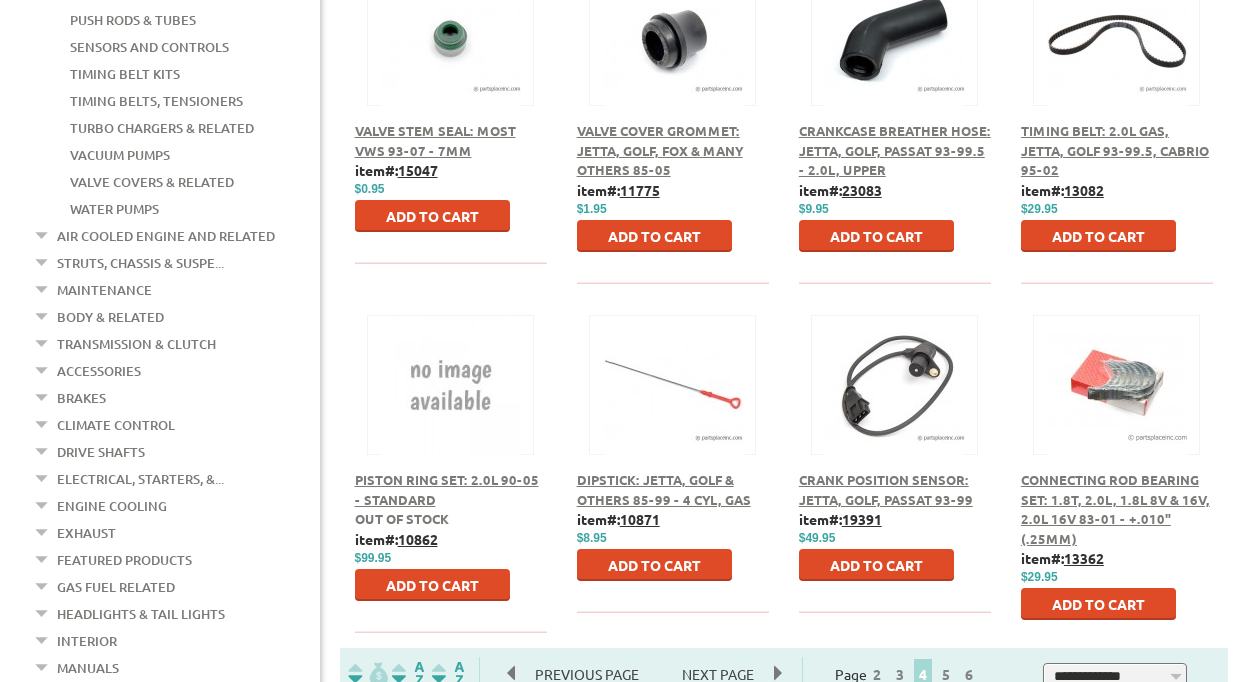 click on "Engine Cooling" at bounding box center [112, 506] 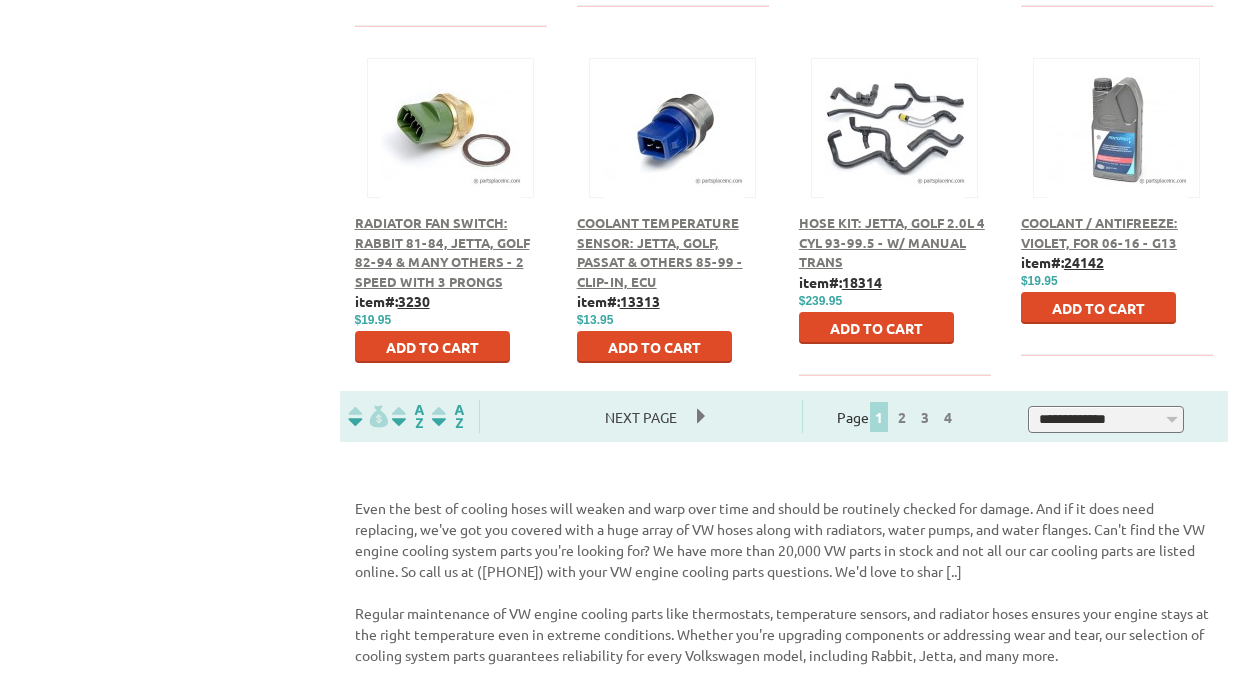 scroll, scrollTop: 1300, scrollLeft: 0, axis: vertical 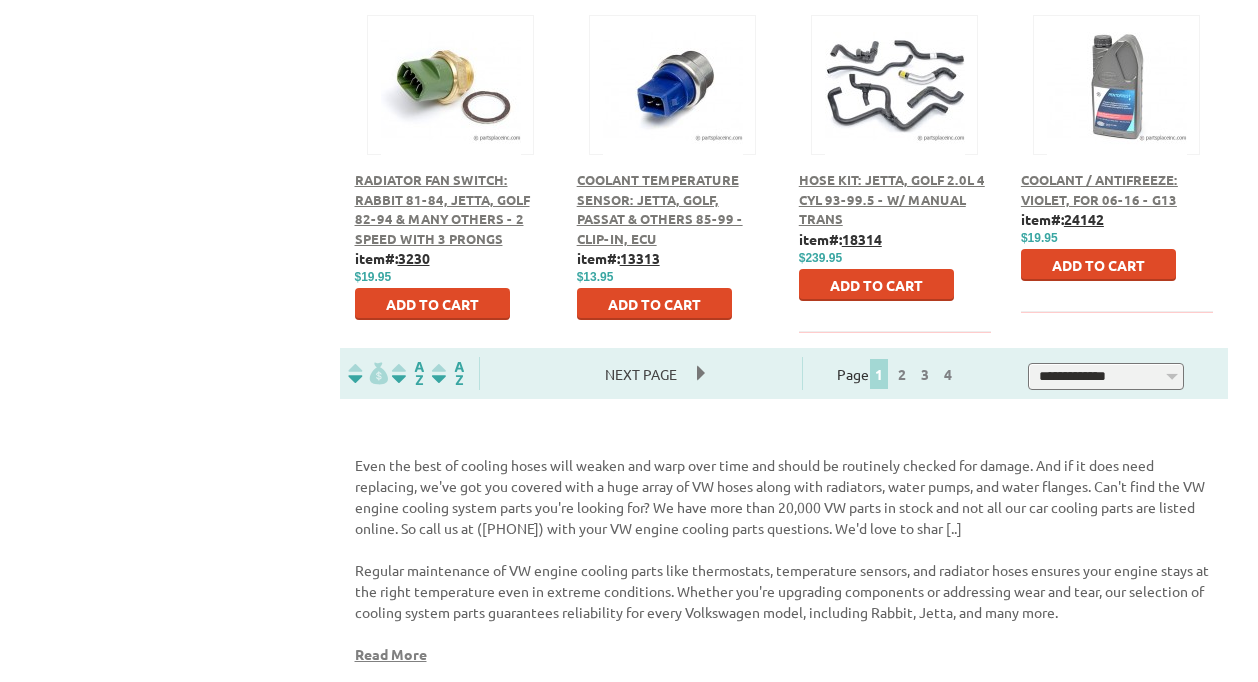 click on "Next Page" at bounding box center [641, 374] 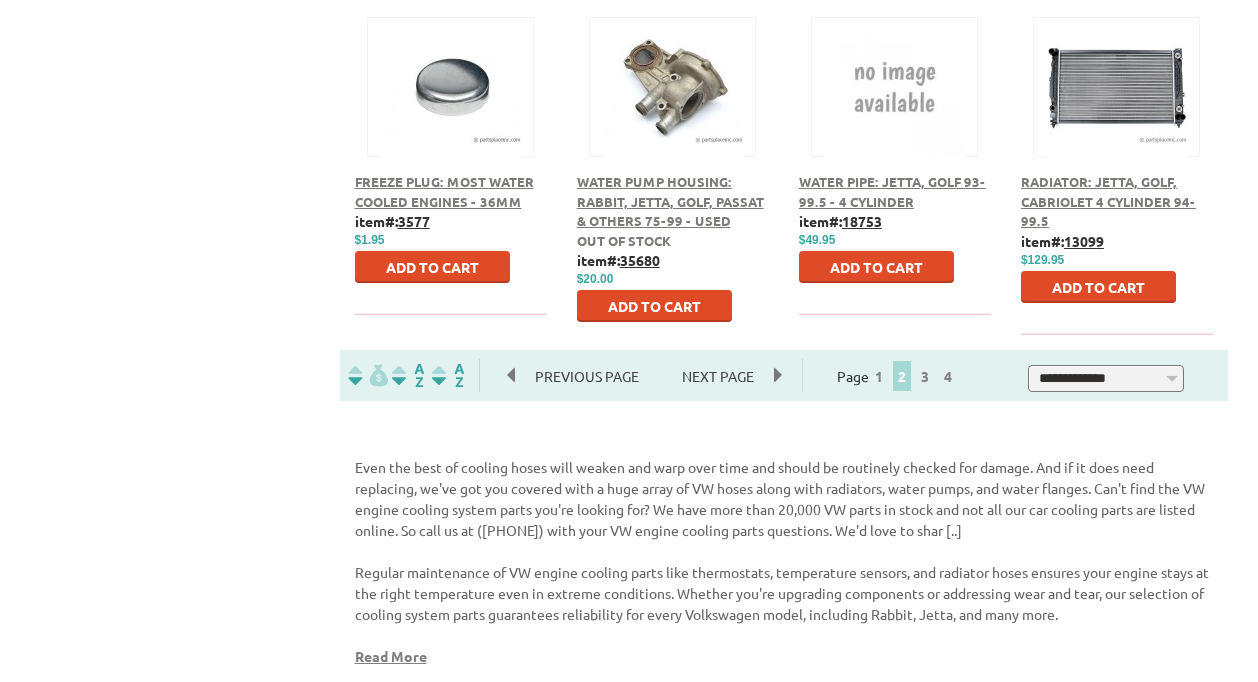 scroll, scrollTop: 1300, scrollLeft: 0, axis: vertical 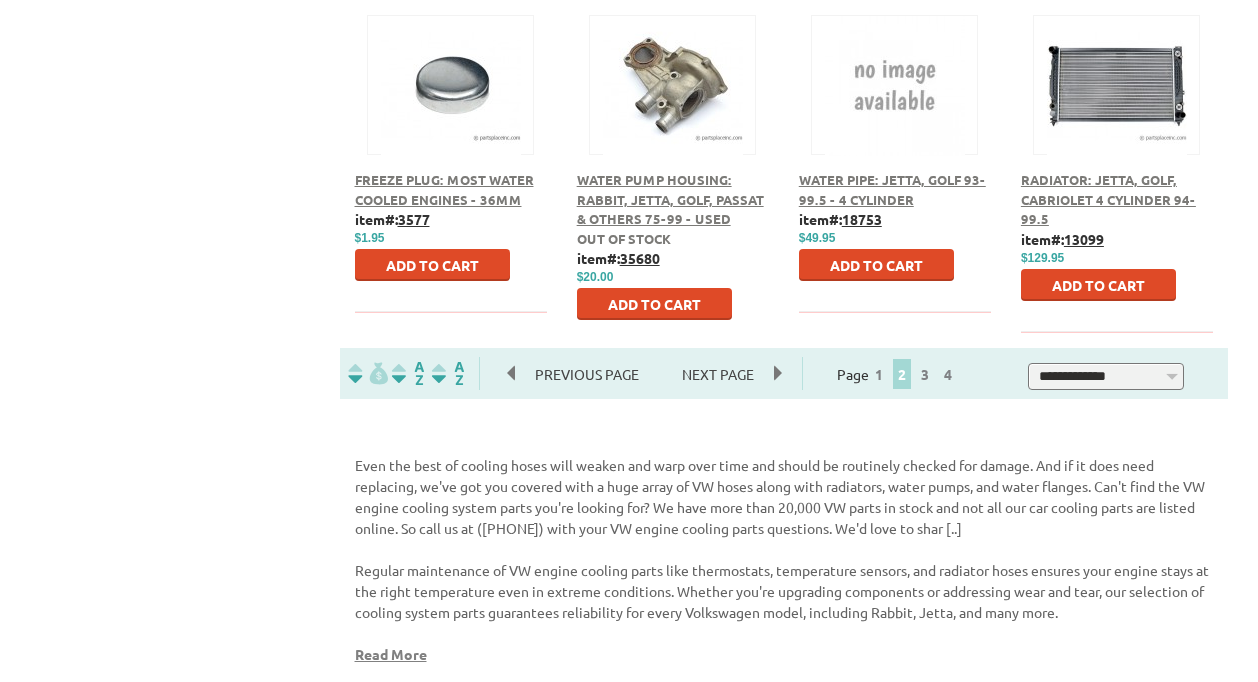 click on "Next Page" at bounding box center [718, 374] 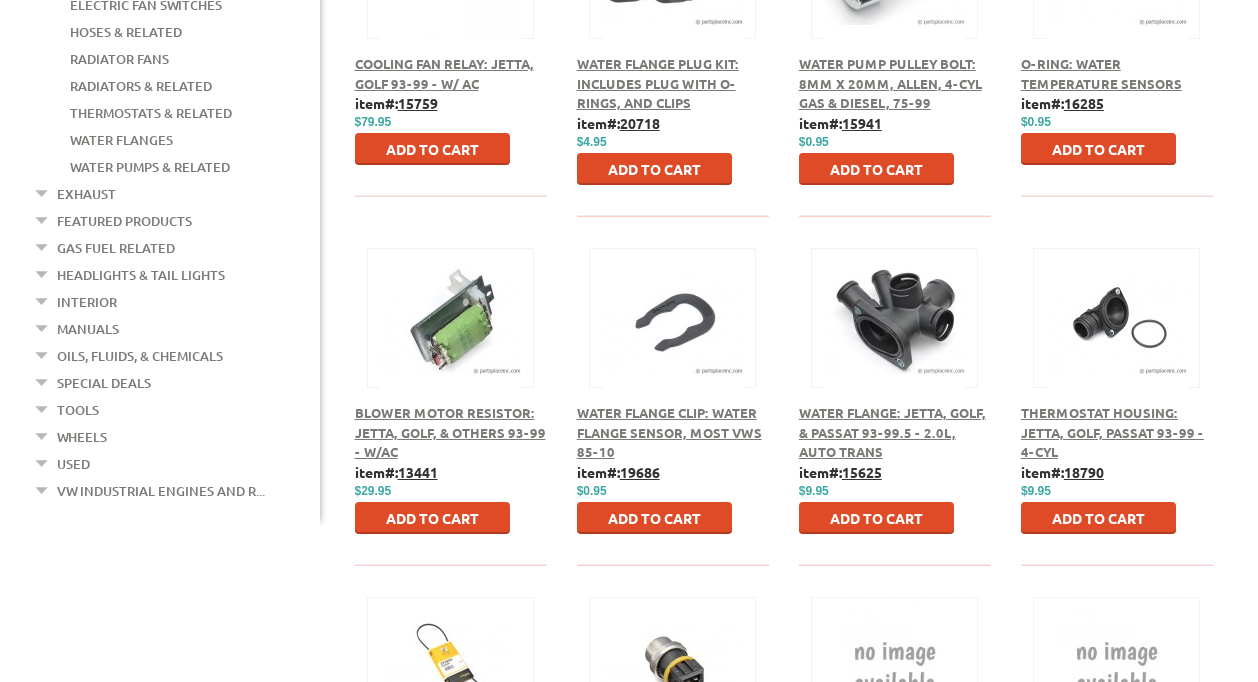scroll, scrollTop: 700, scrollLeft: 0, axis: vertical 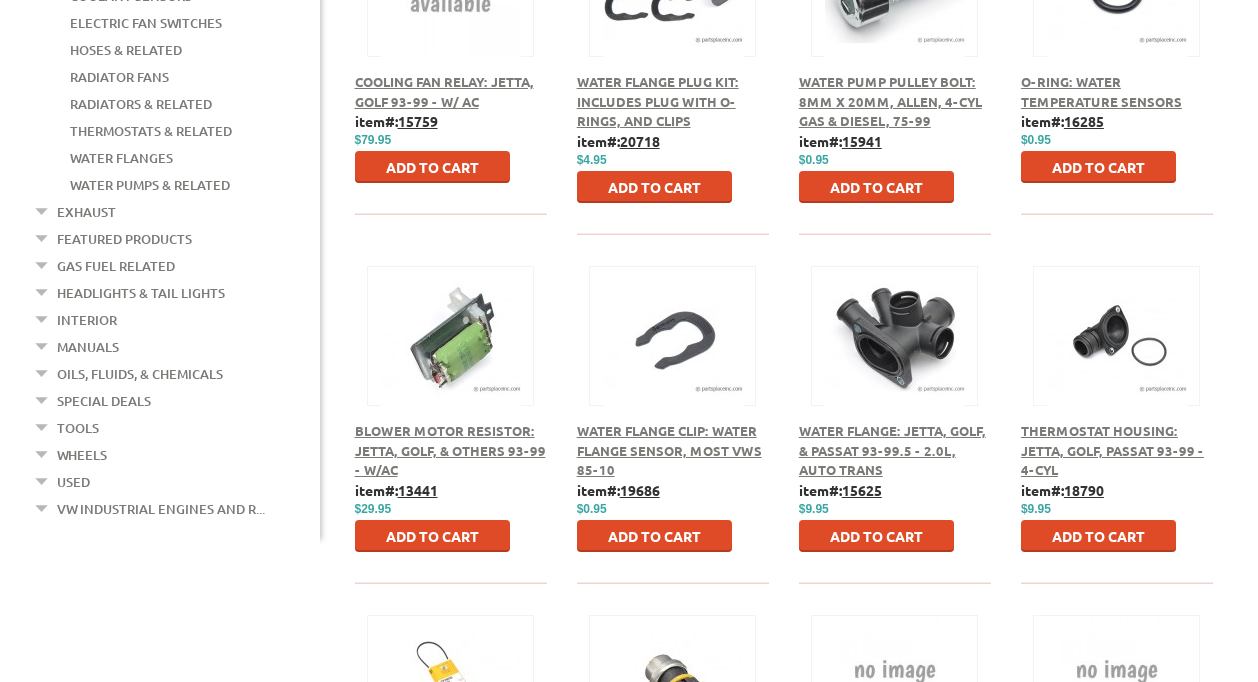 click on "Water Flange: Jetta, Golf, & Passat 93-99.5 - 2.0L, Auto Trans" at bounding box center [895, 450] 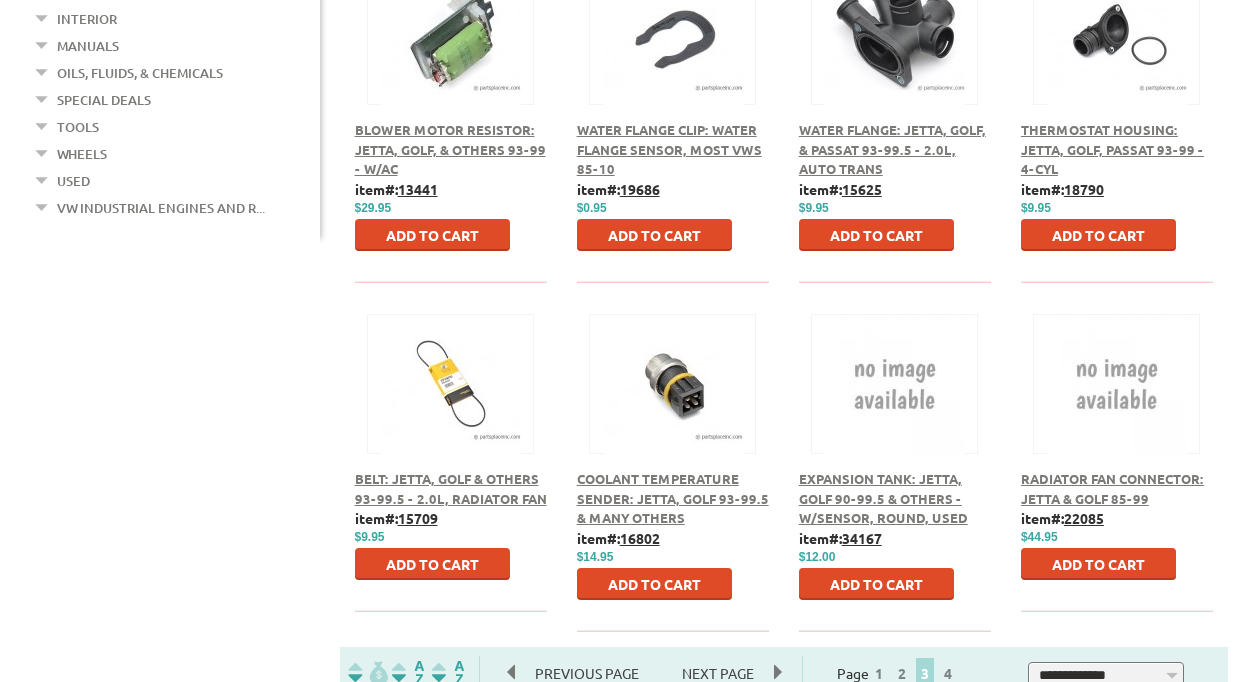 scroll, scrollTop: 1100, scrollLeft: 0, axis: vertical 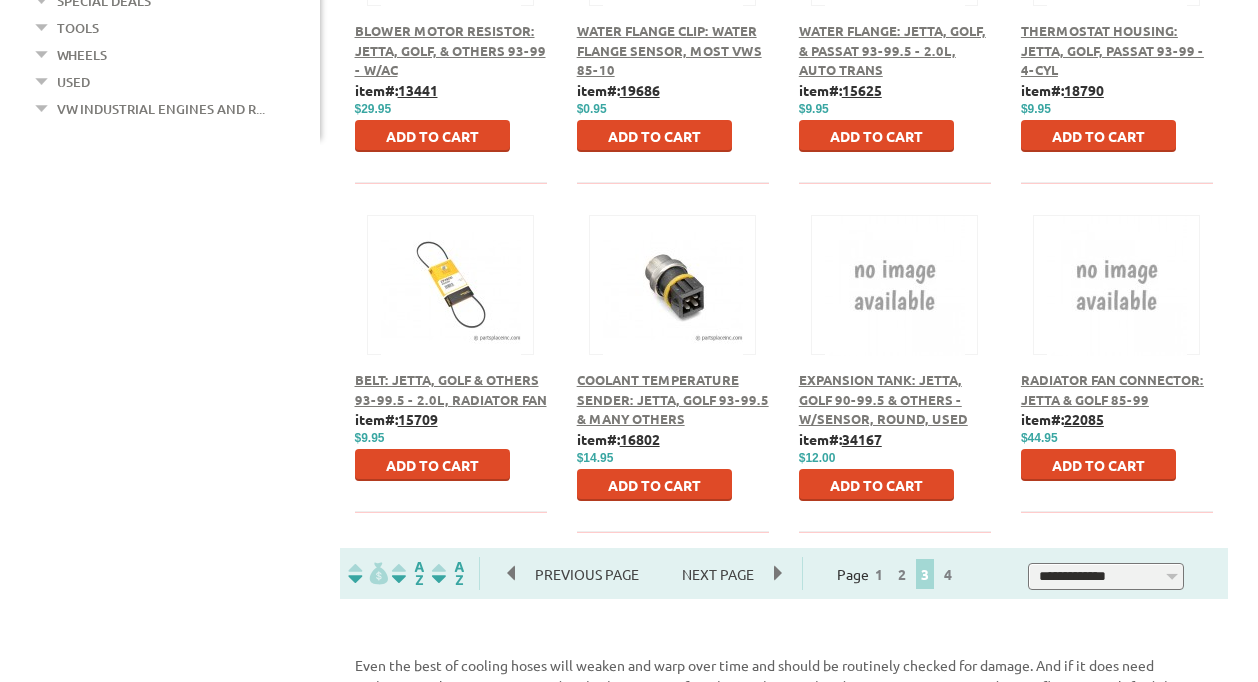 click on "Next Page" at bounding box center [718, 574] 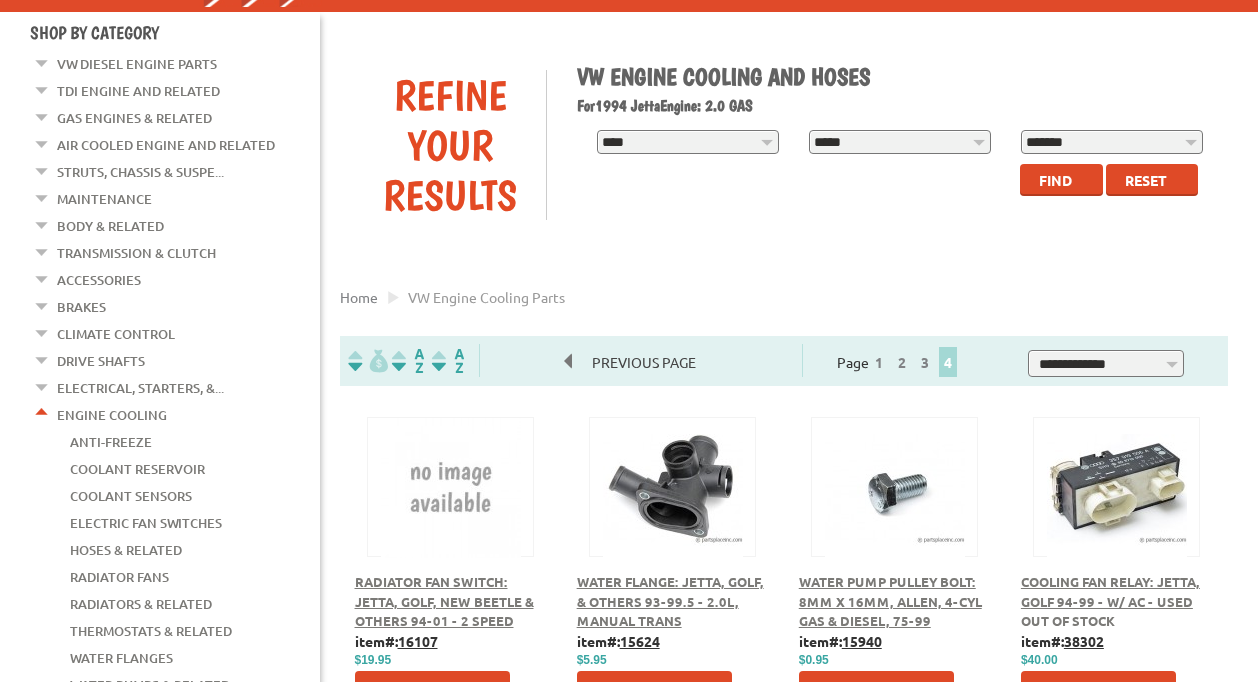 scroll, scrollTop: 400, scrollLeft: 0, axis: vertical 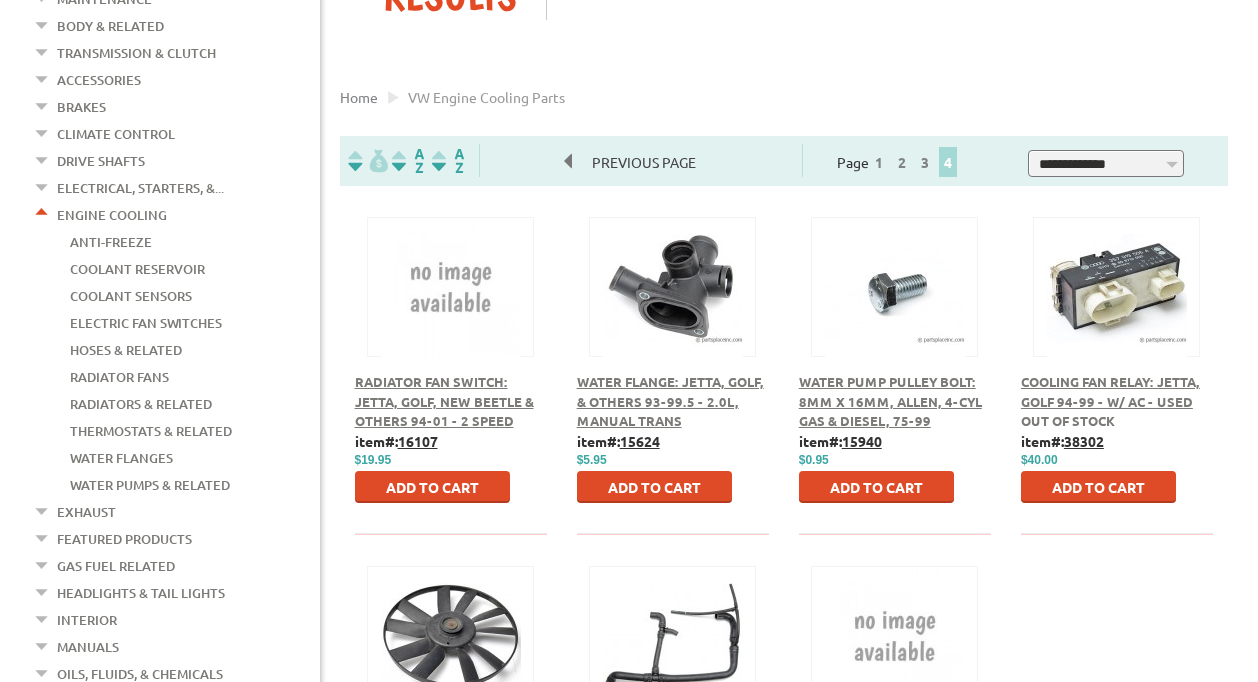 click on "Water Flange: Jetta, Golf, & Others 93-99.5 - 2.0L, Manual Trans" at bounding box center [670, 401] 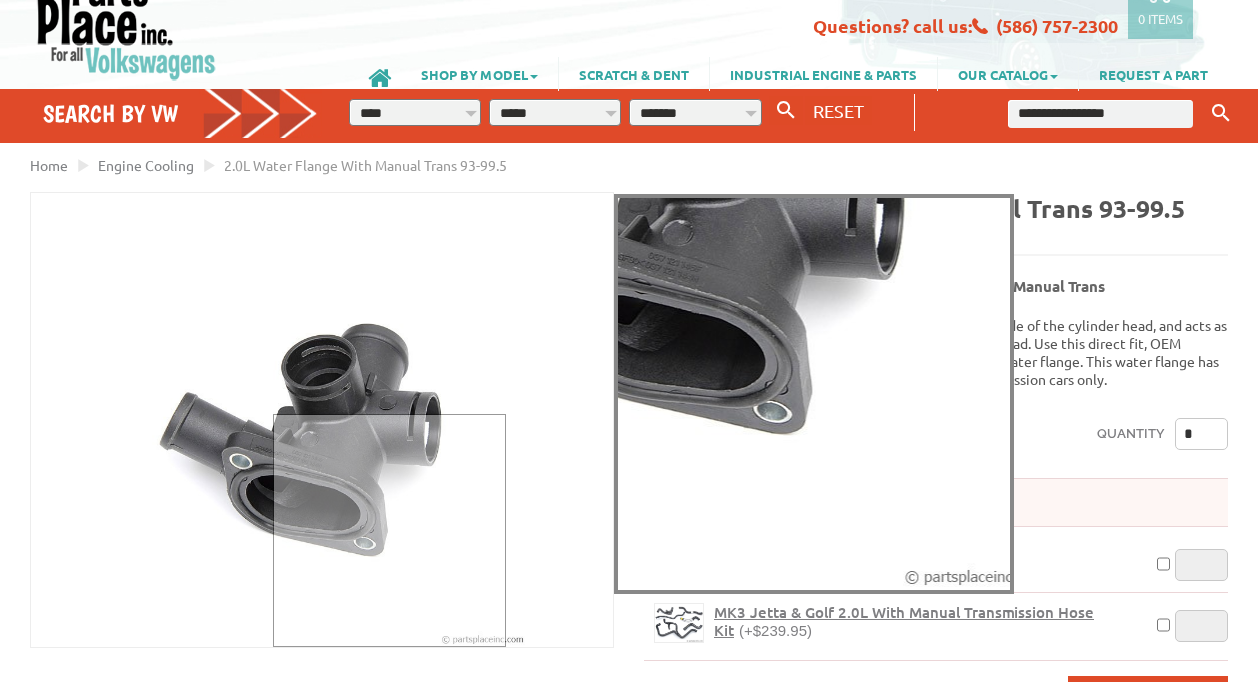 scroll, scrollTop: 100, scrollLeft: 0, axis: vertical 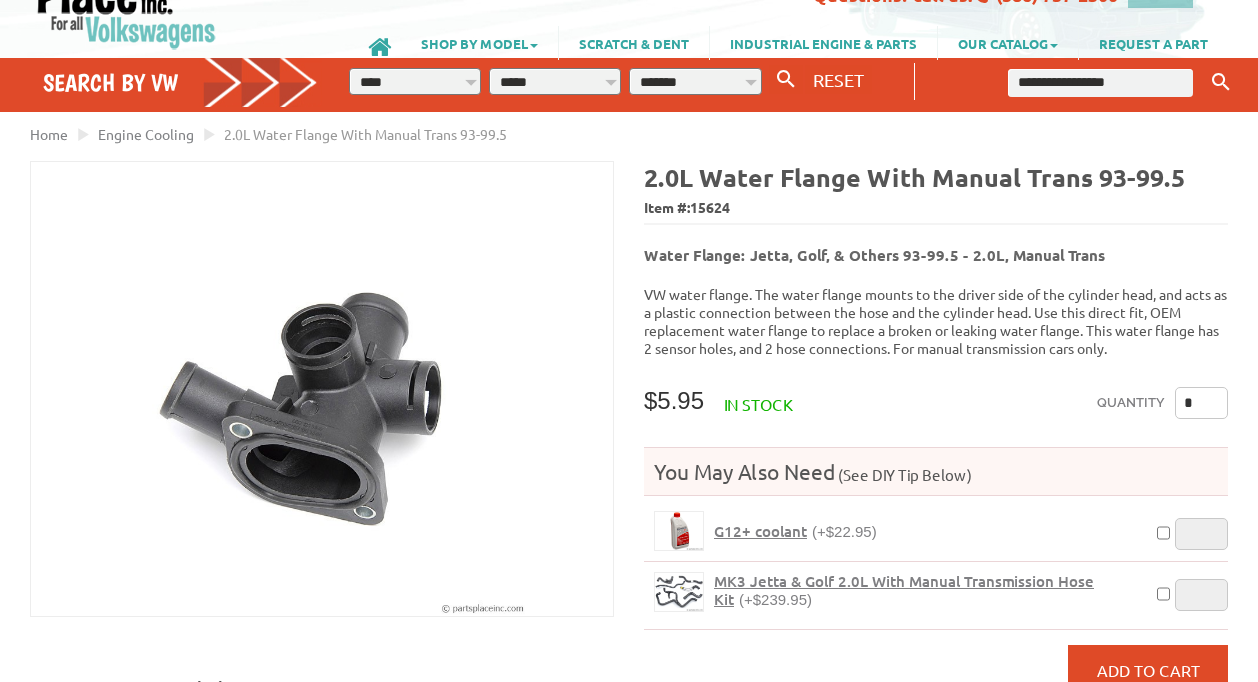 click on "G12+ coolant" at bounding box center [760, 531] 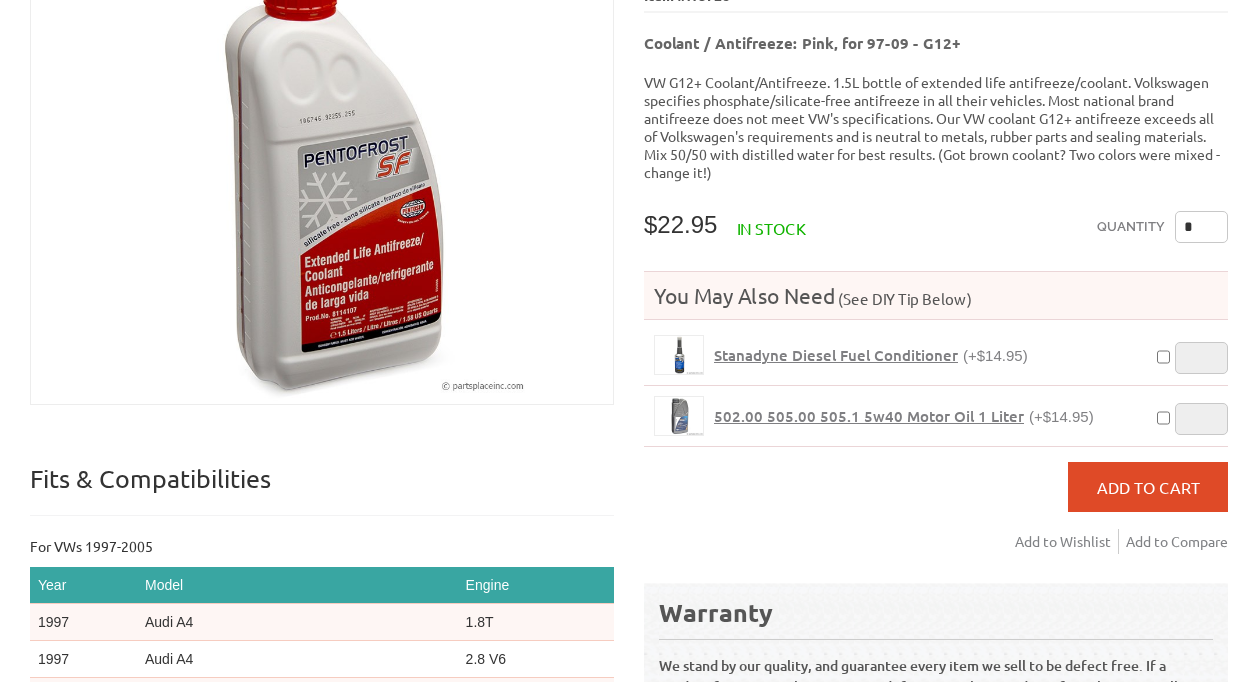 scroll, scrollTop: 200, scrollLeft: 0, axis: vertical 